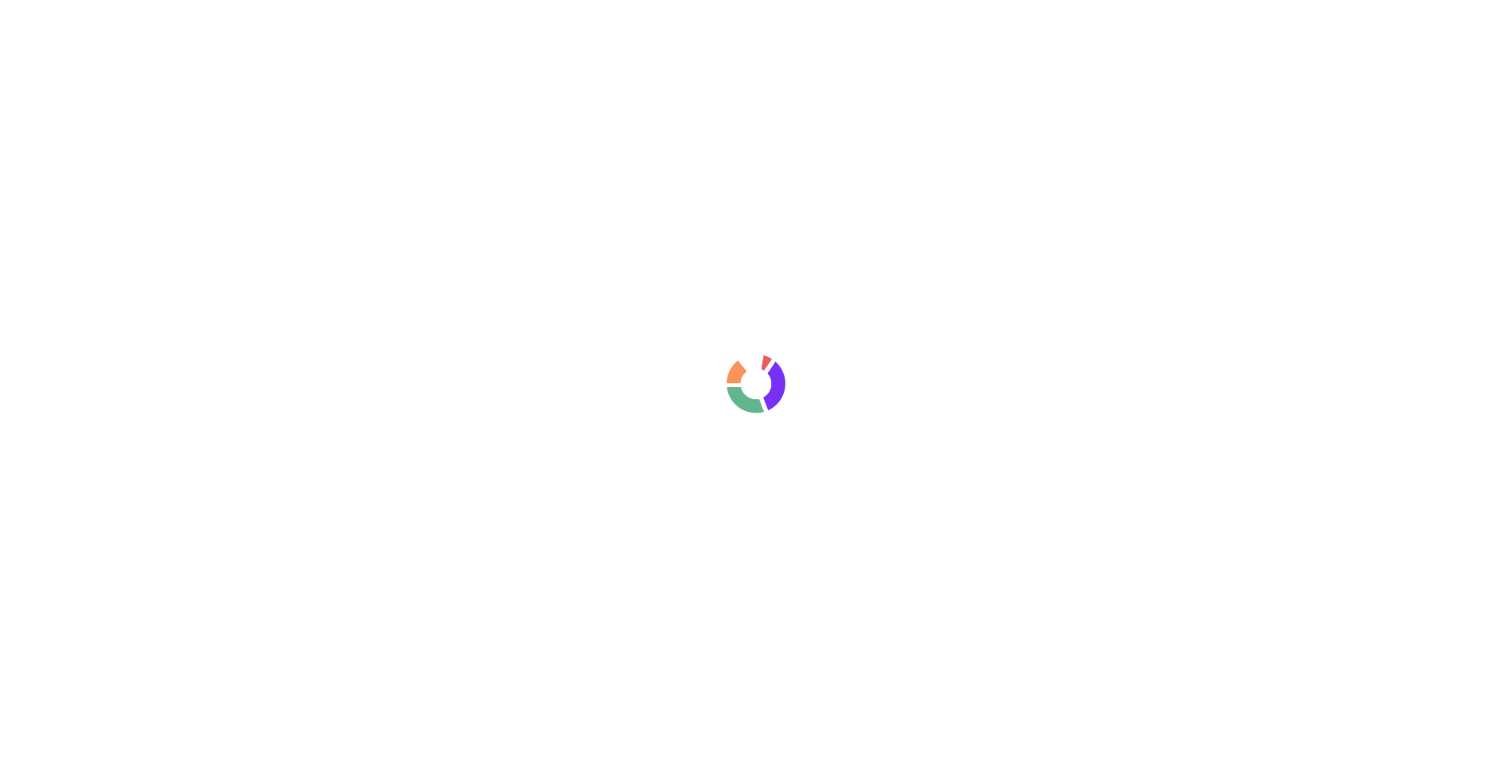scroll, scrollTop: 0, scrollLeft: 0, axis: both 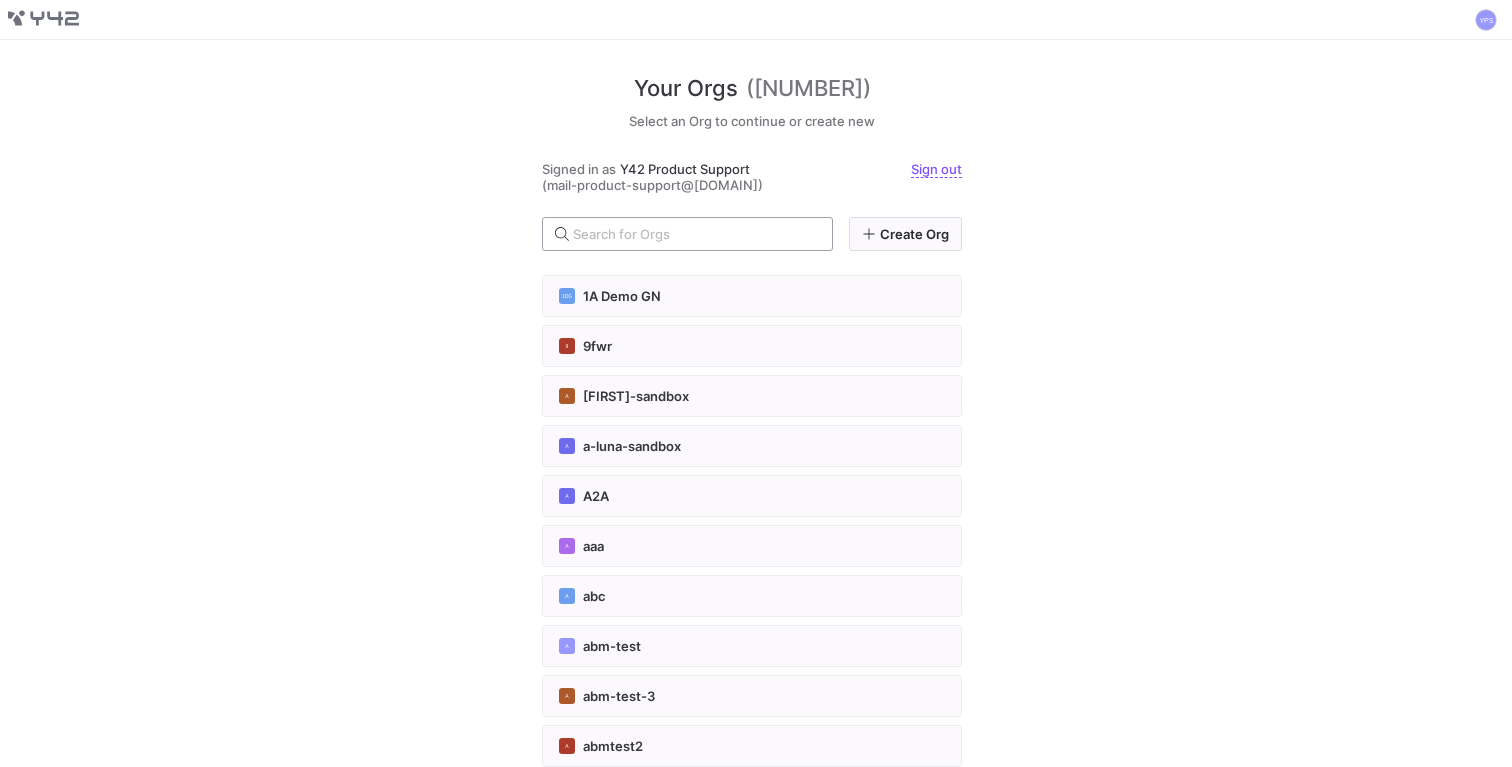 click at bounding box center [694, 234] 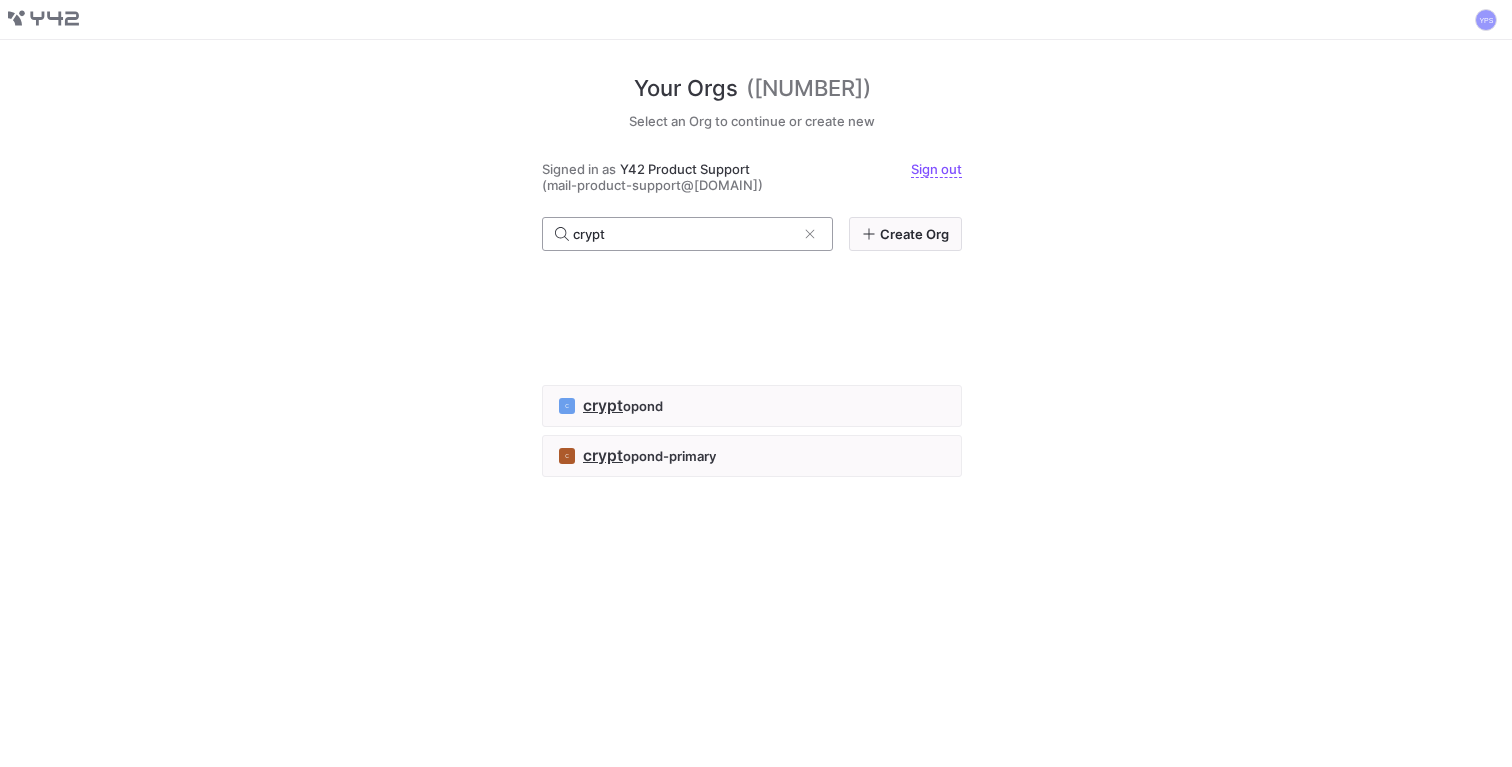 scroll, scrollTop: 274, scrollLeft: 0, axis: vertical 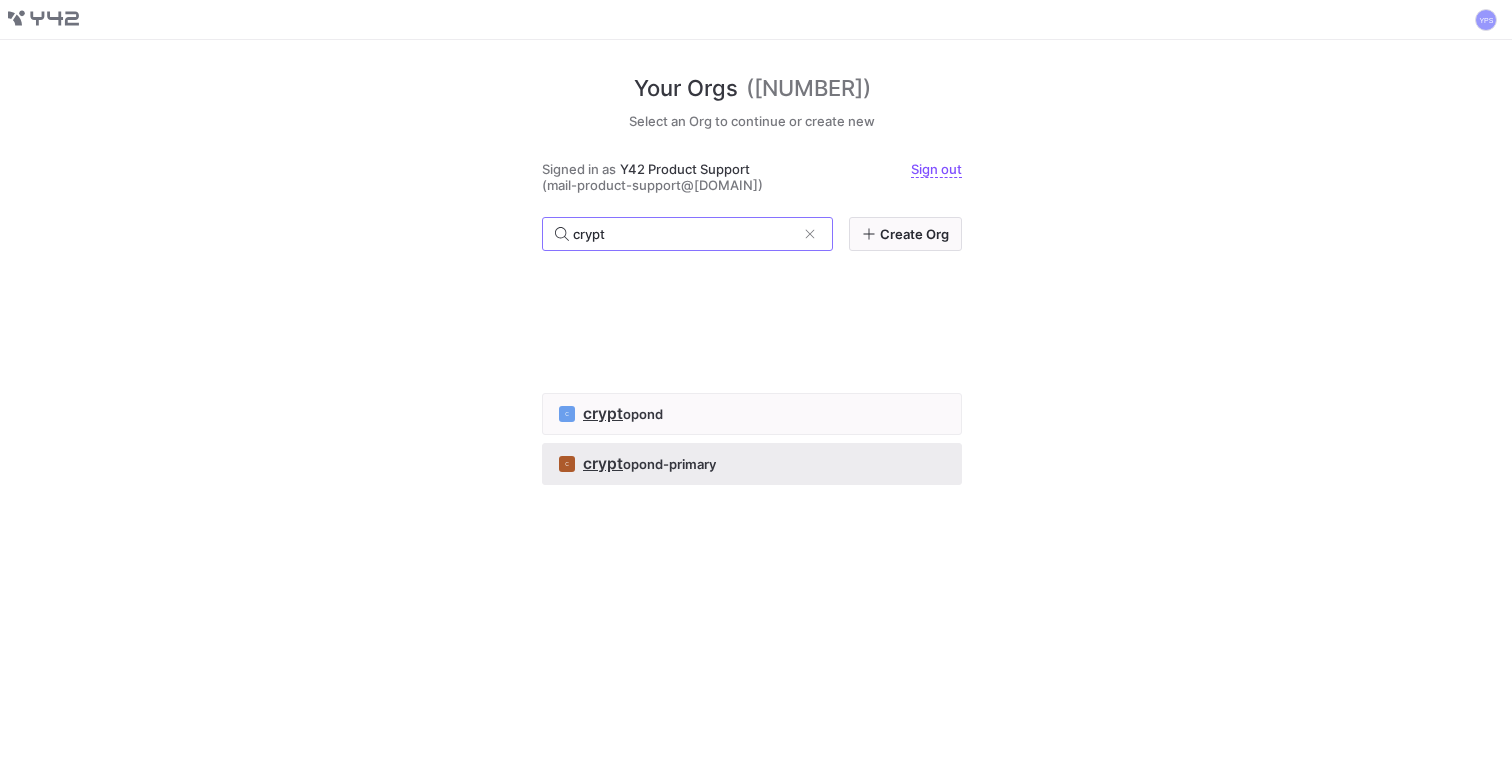 type on "crypt" 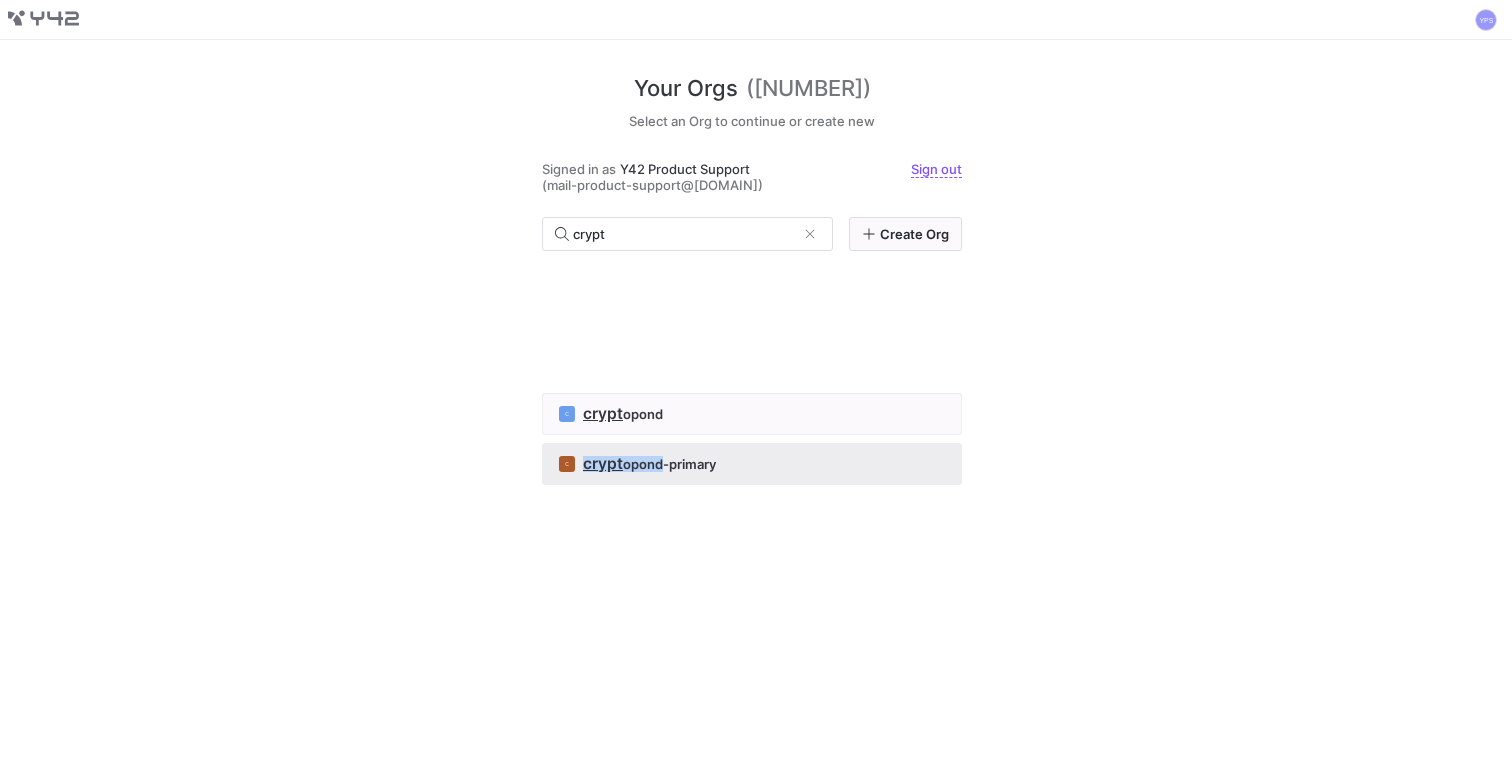 click on "crypt" 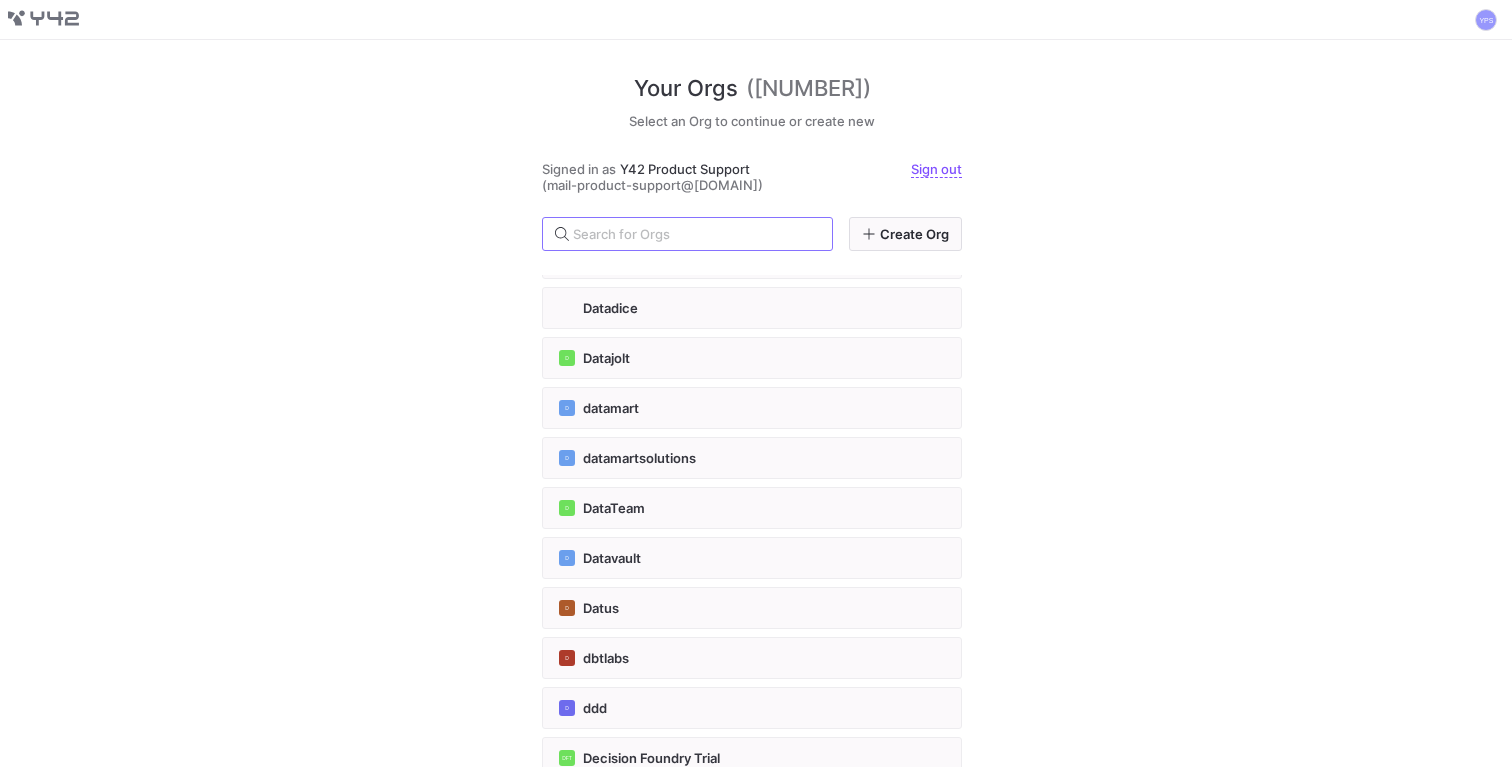 scroll, scrollTop: 6556, scrollLeft: 0, axis: vertical 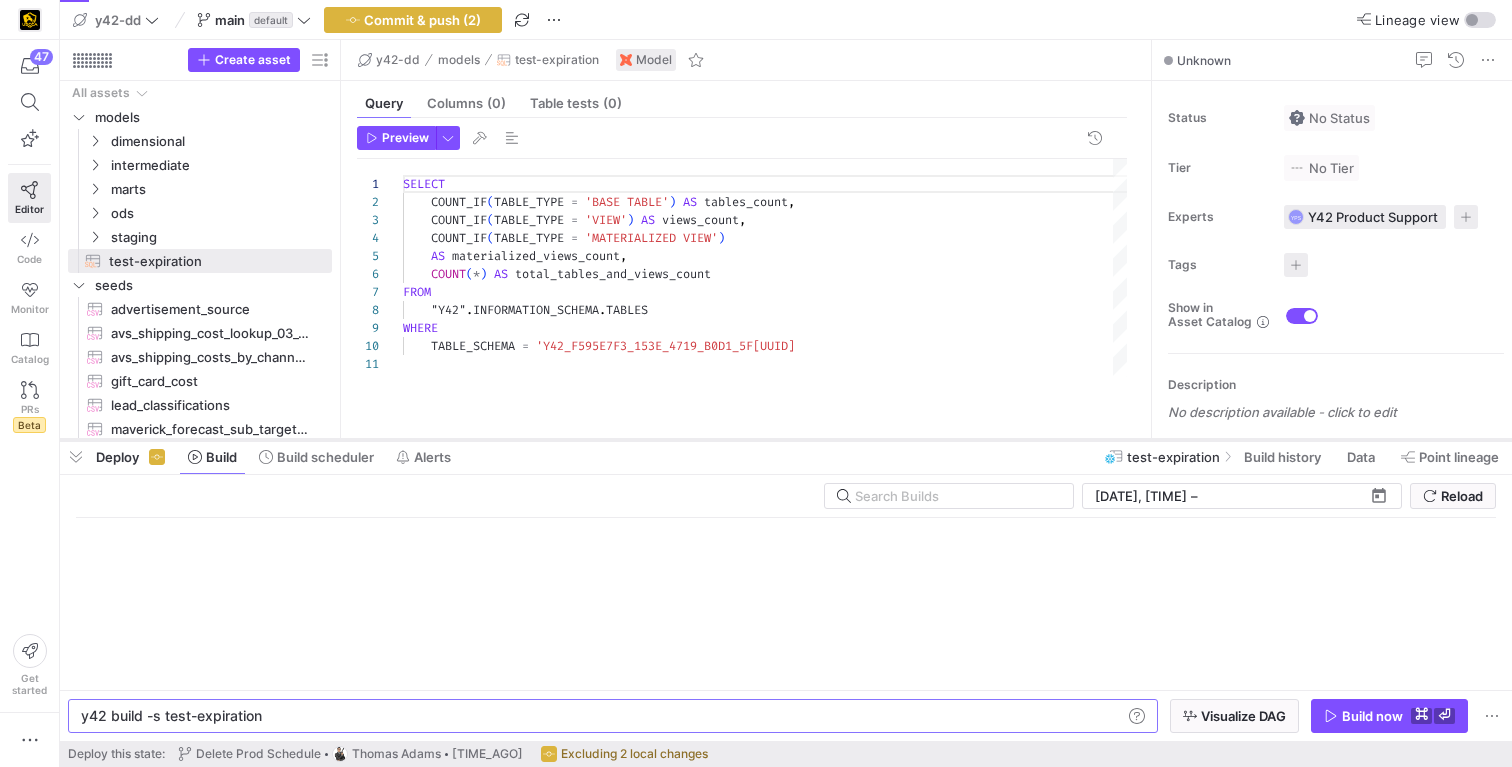 drag, startPoint x: 540, startPoint y: 400, endPoint x: 539, endPoint y: 438, distance: 38.013157 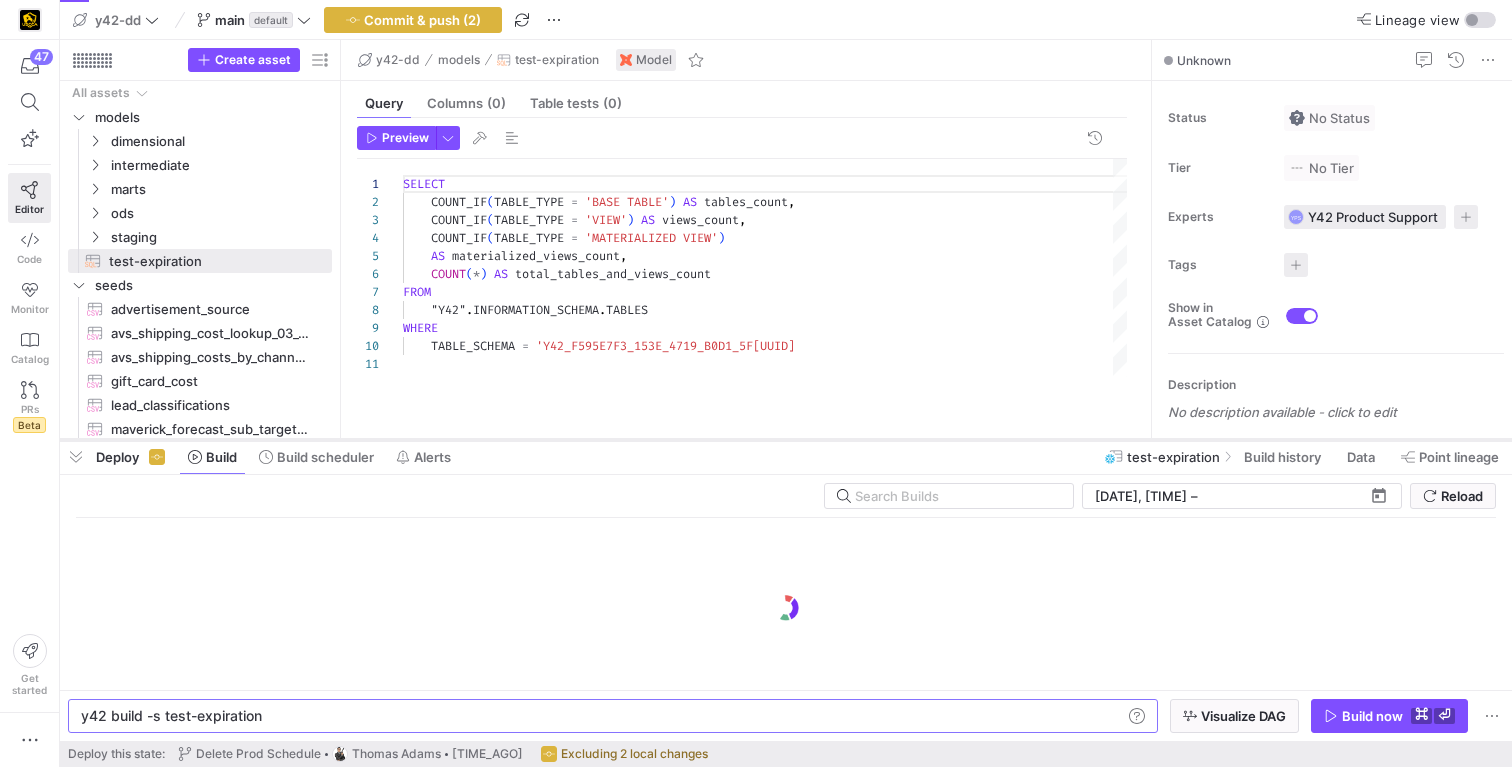 click 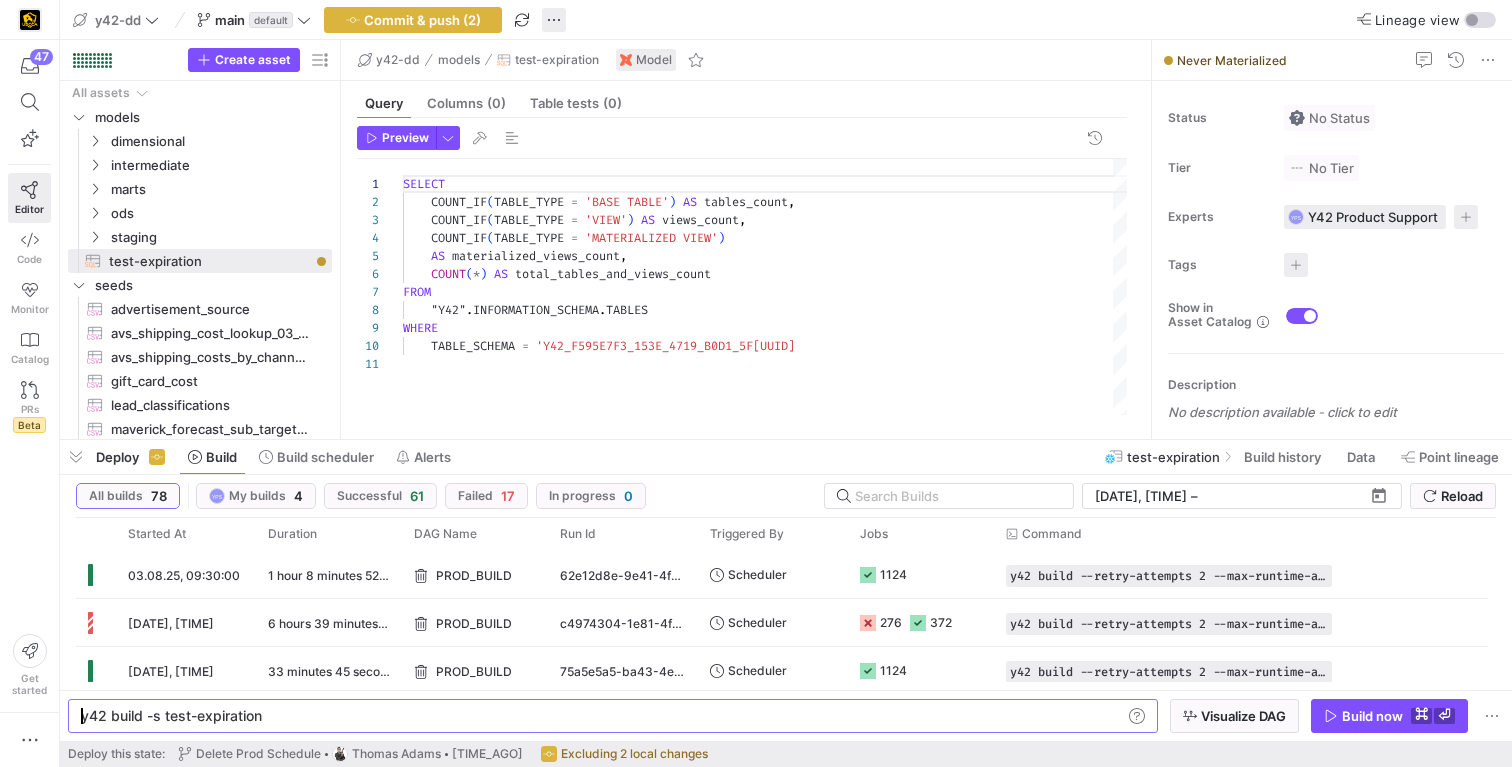 click 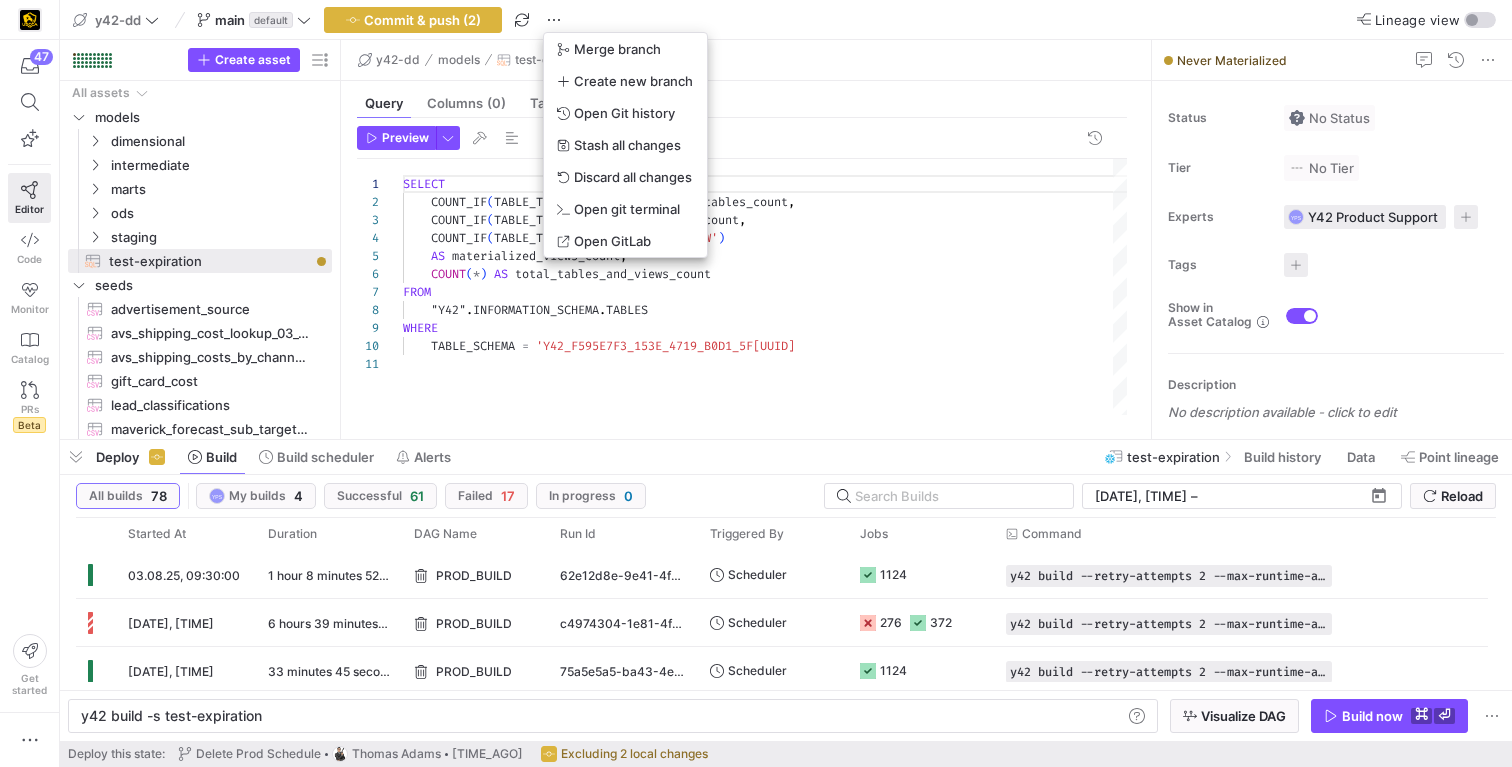 click at bounding box center [756, 383] 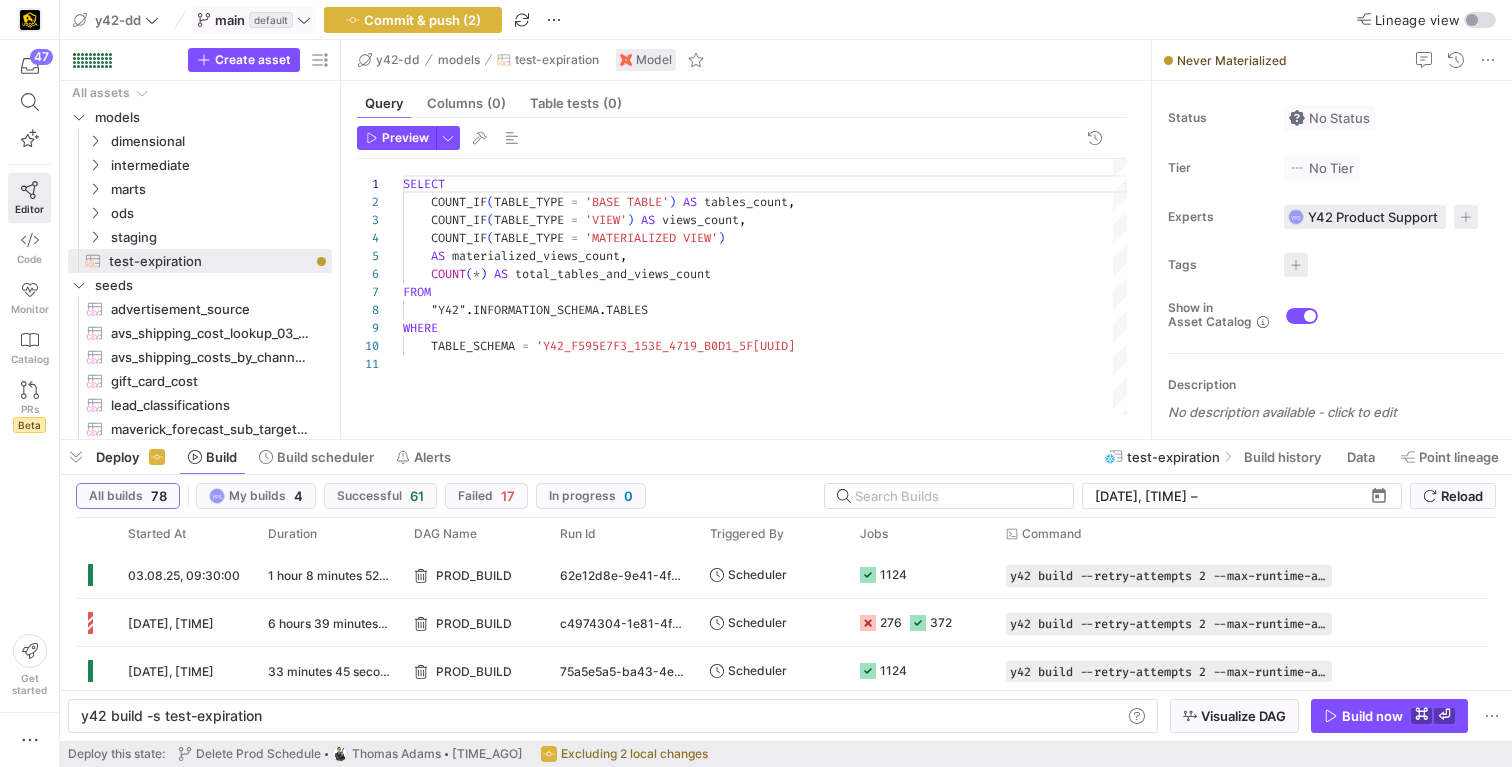 click on "default" 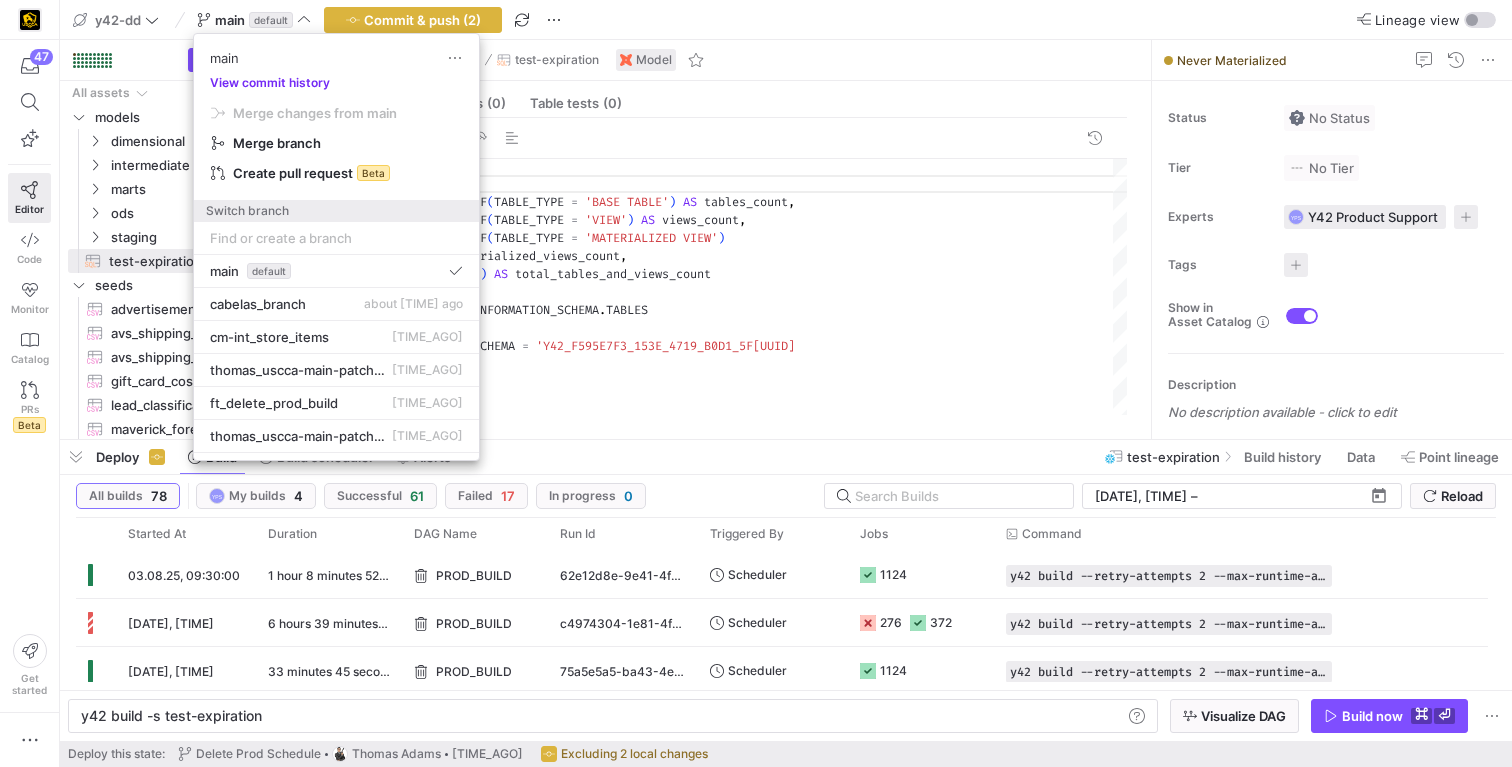 click on "View commit history" at bounding box center [270, 83] 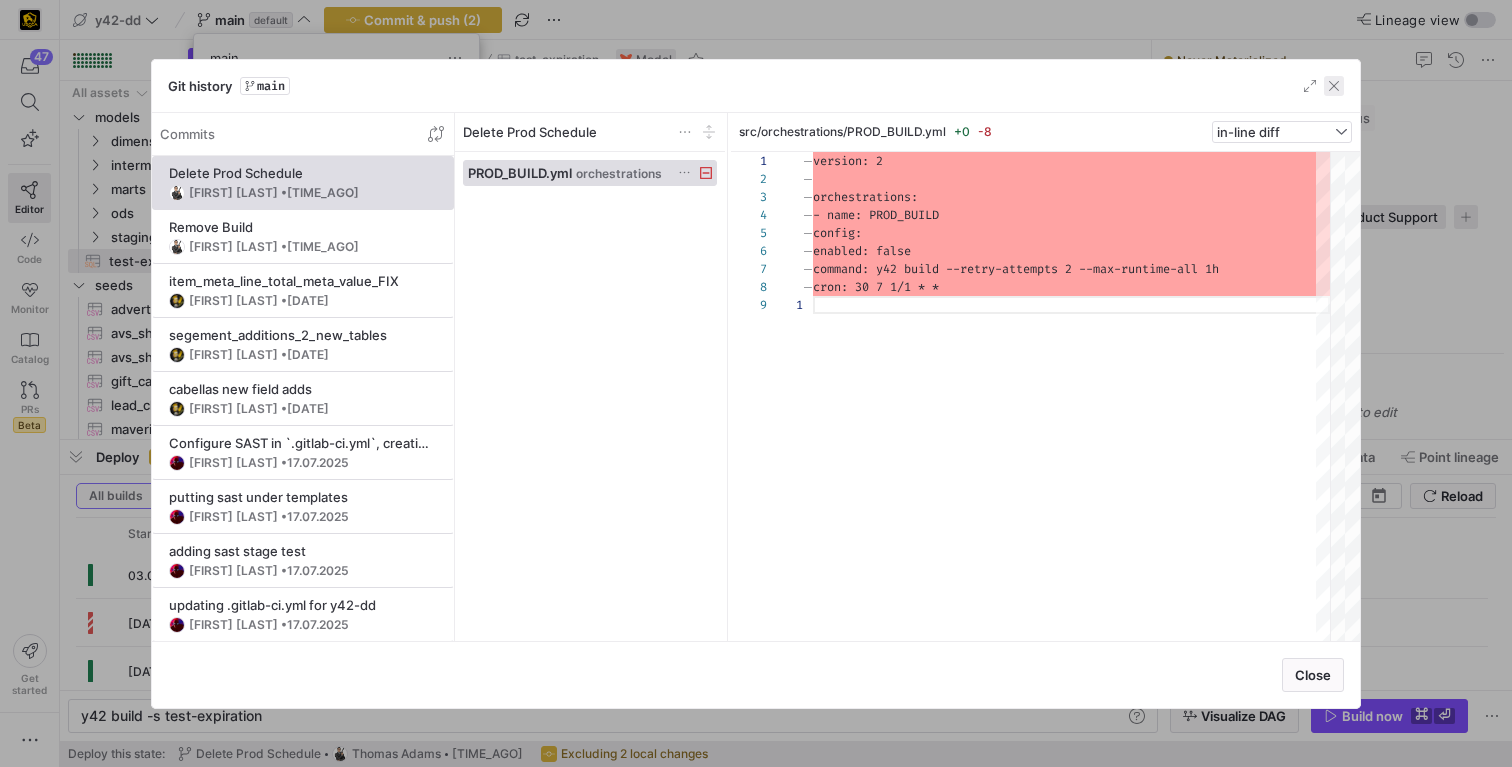 click 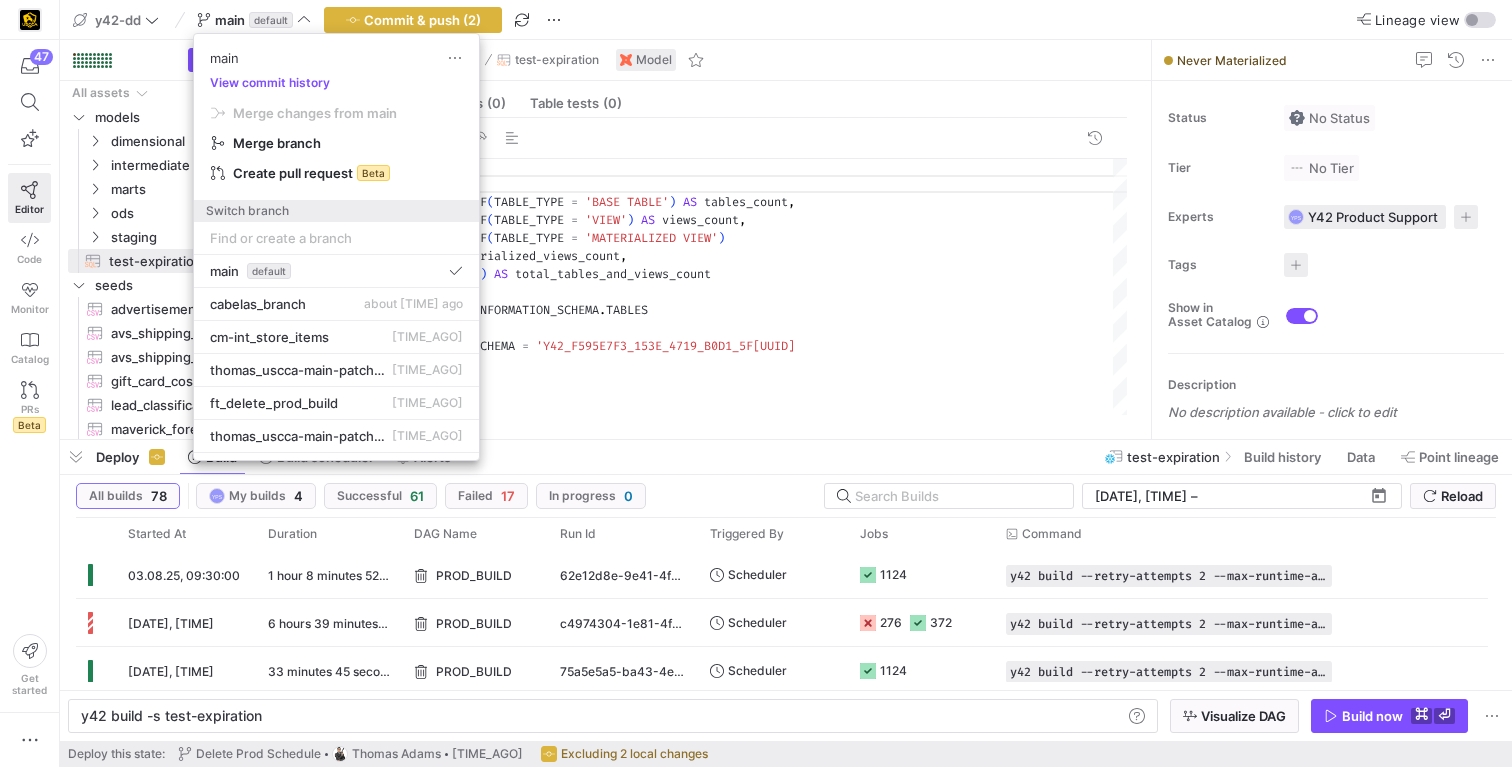 click at bounding box center [756, 383] 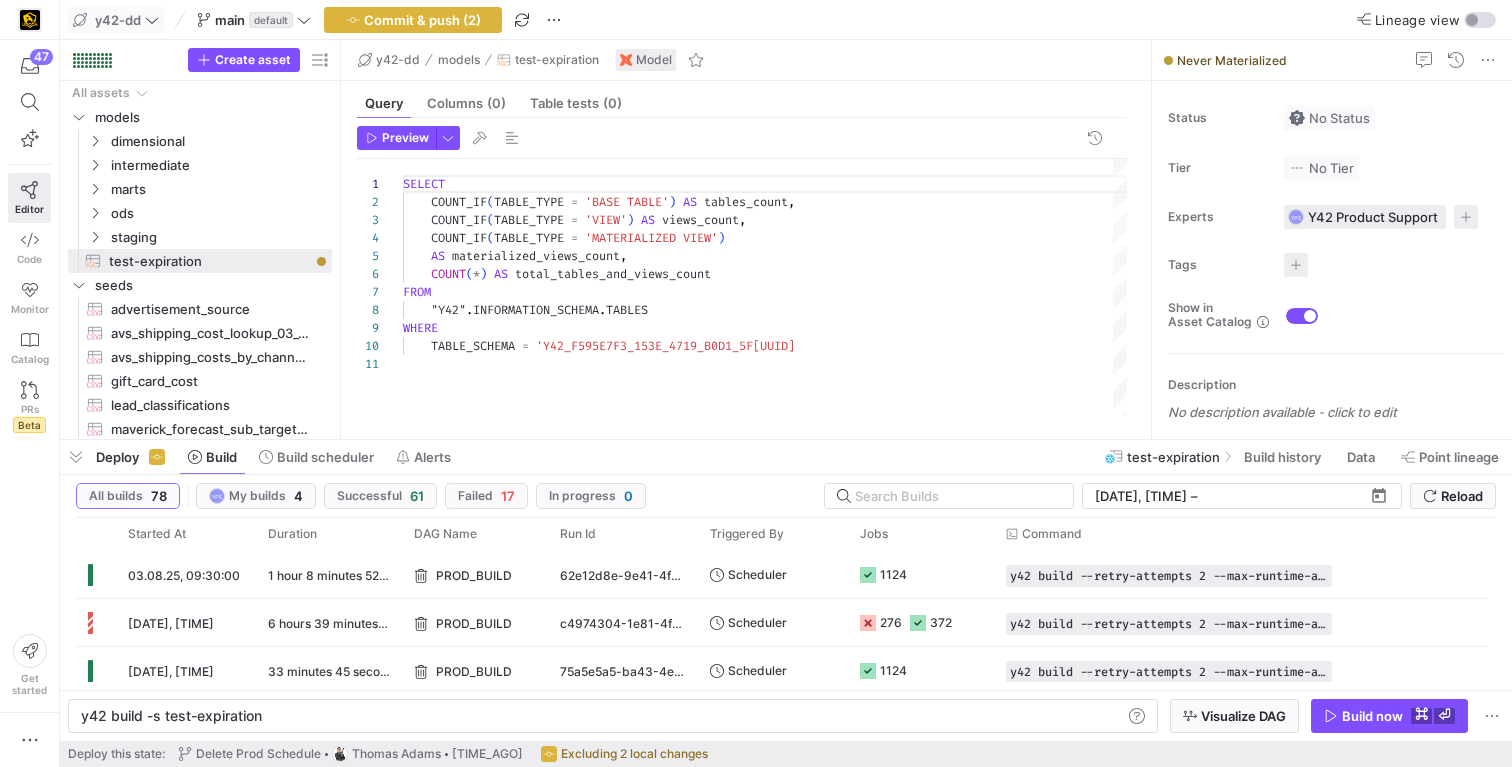 click on "y42-dd" 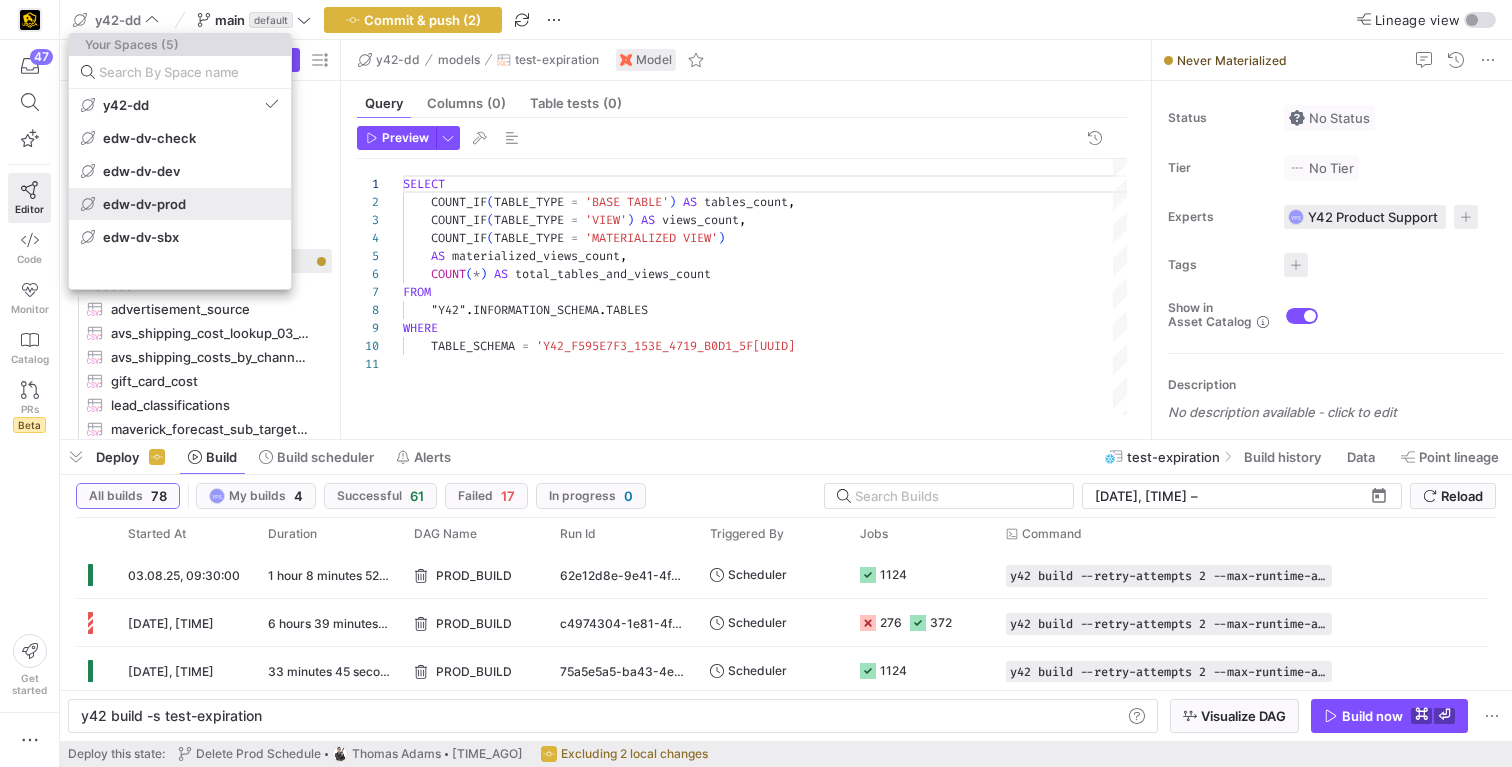 click on "edw-dv-prod" at bounding box center (144, 204) 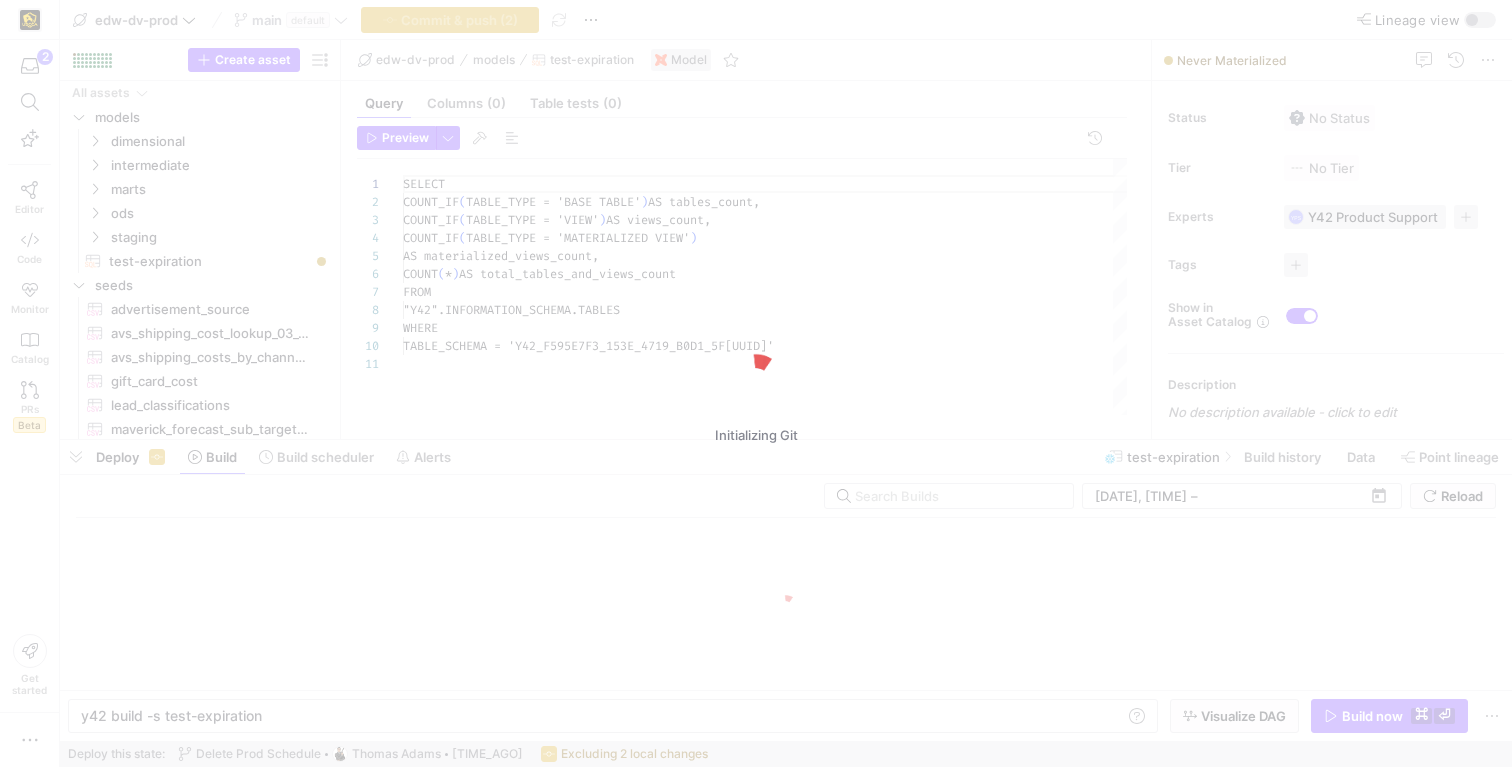 scroll, scrollTop: 180, scrollLeft: 0, axis: vertical 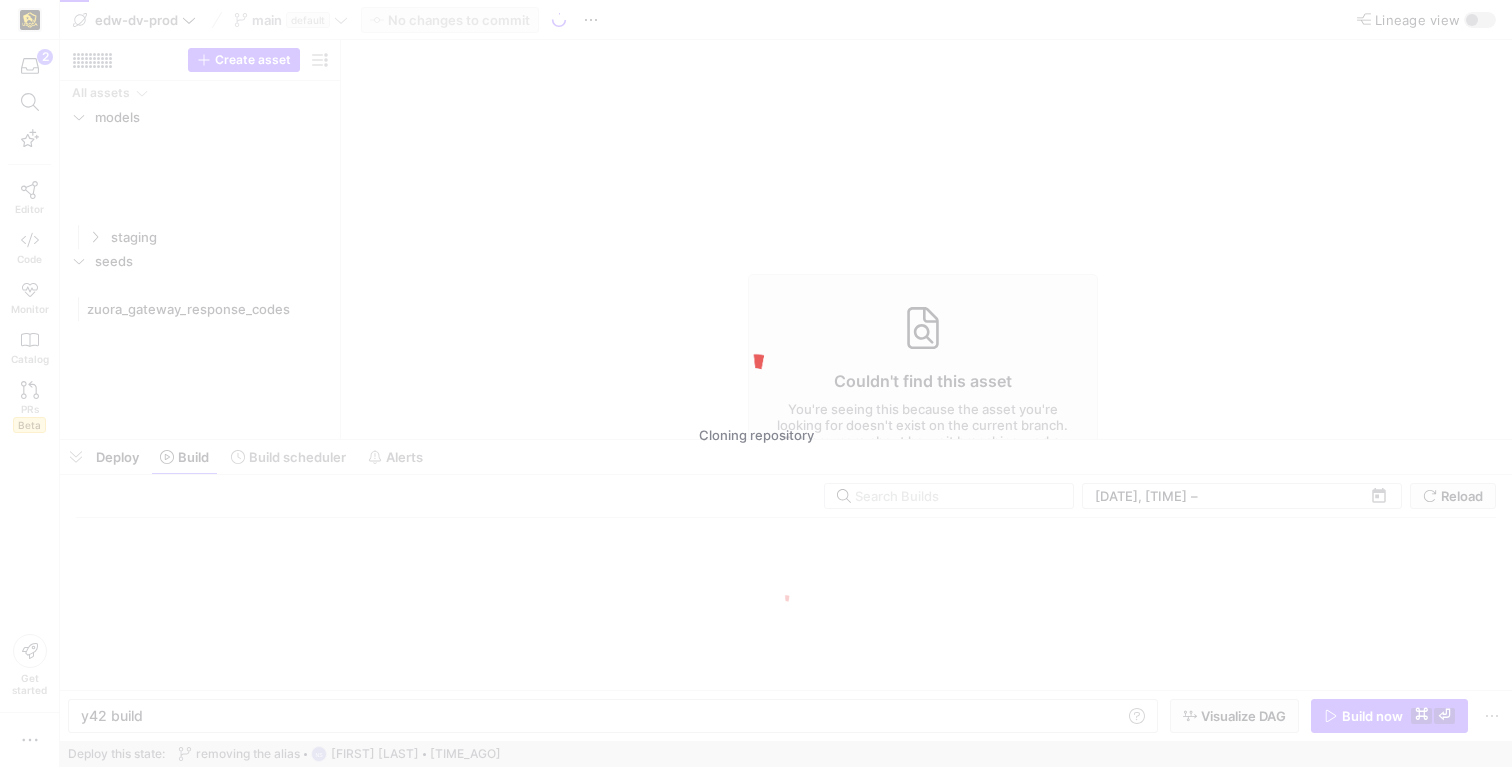 type on "y42 build" 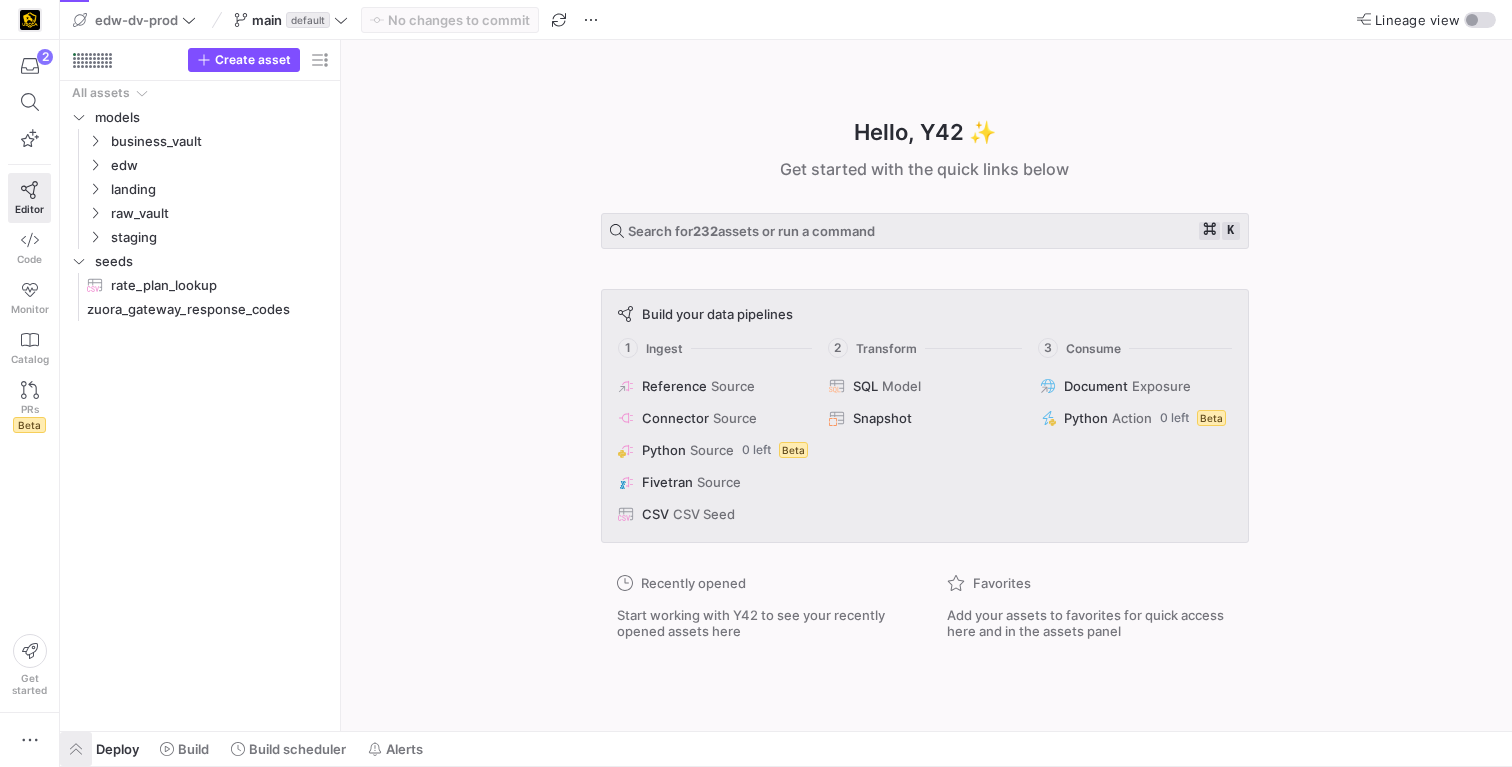 click 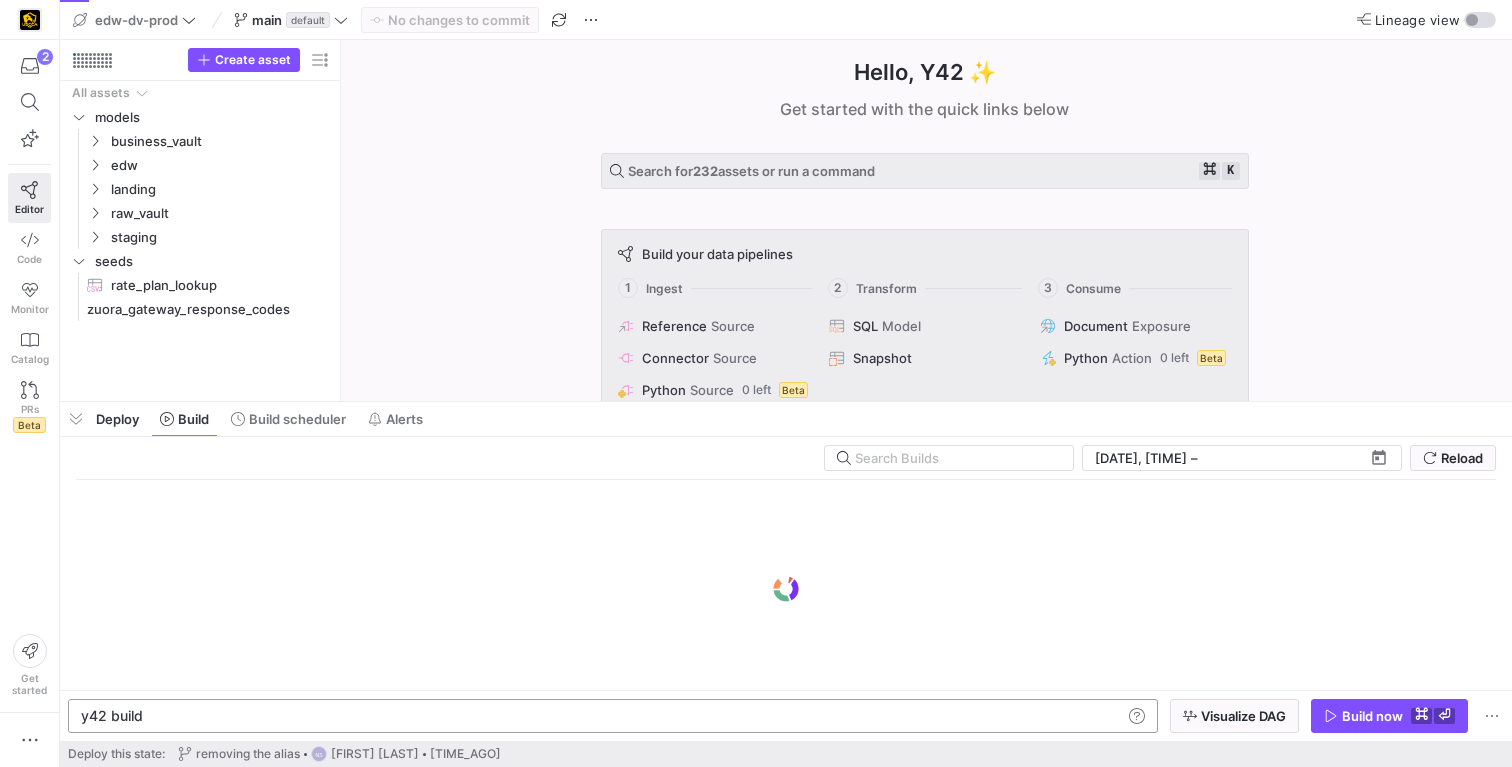 scroll, scrollTop: 0, scrollLeft: 60, axis: horizontal 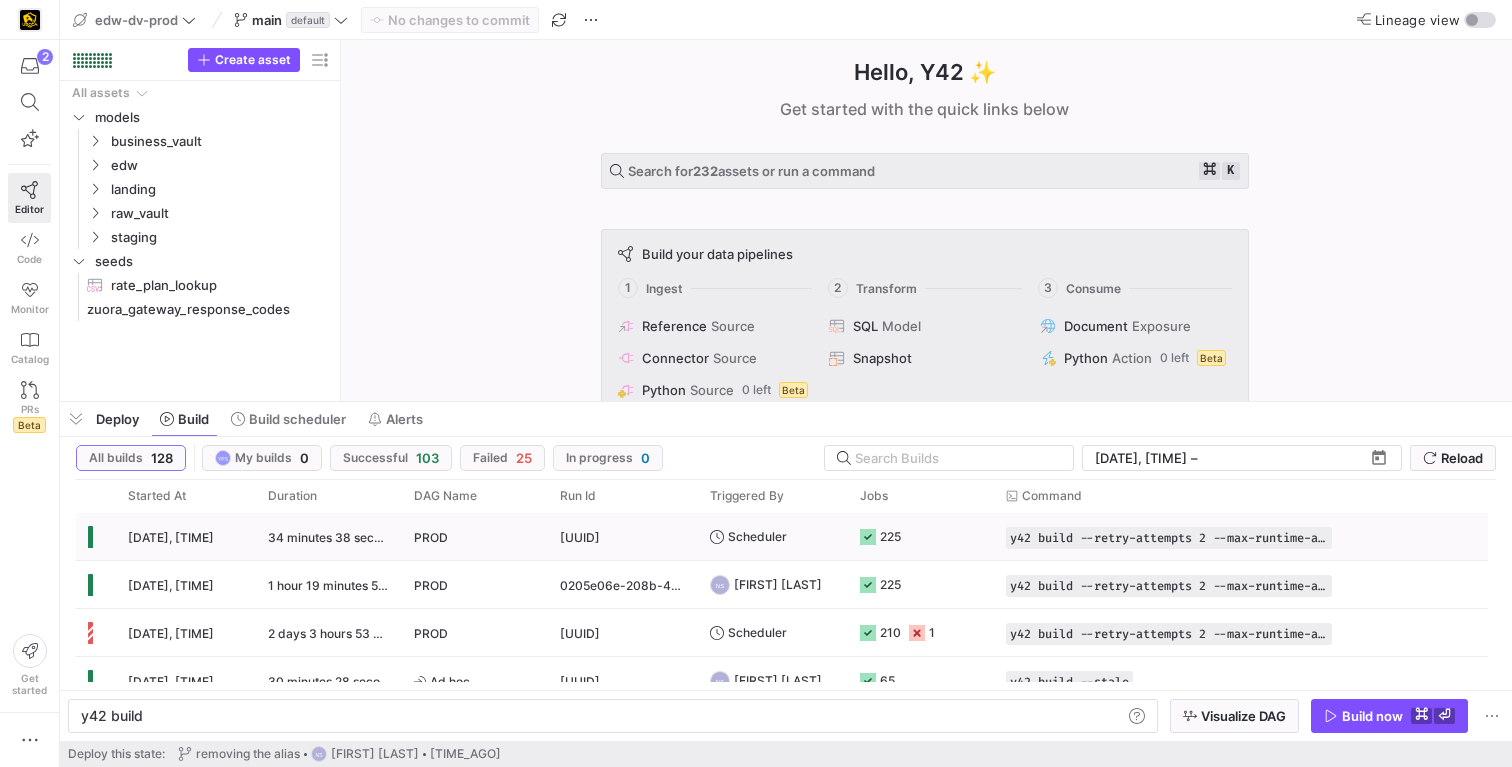 click on "[DATE], [TIME]" 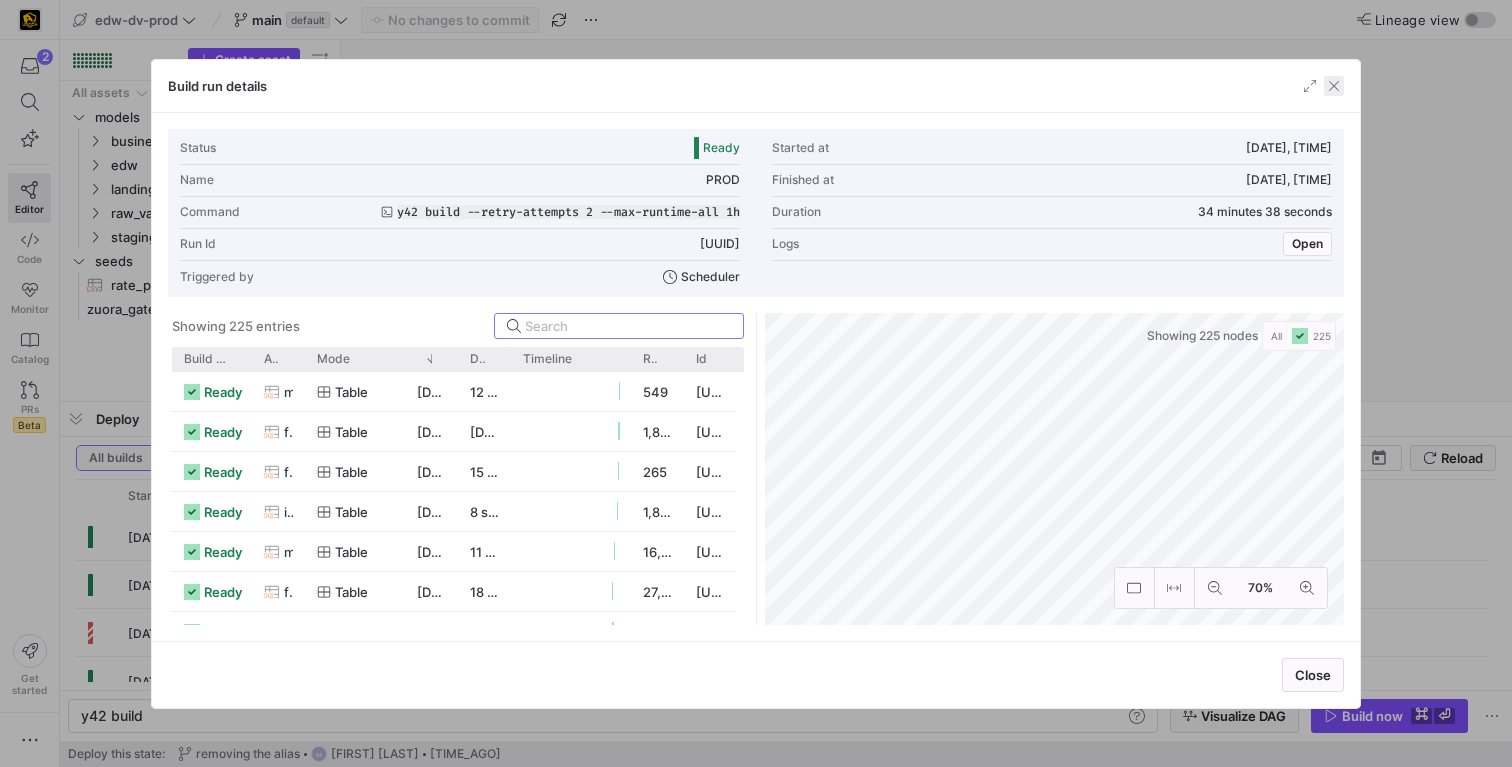 click 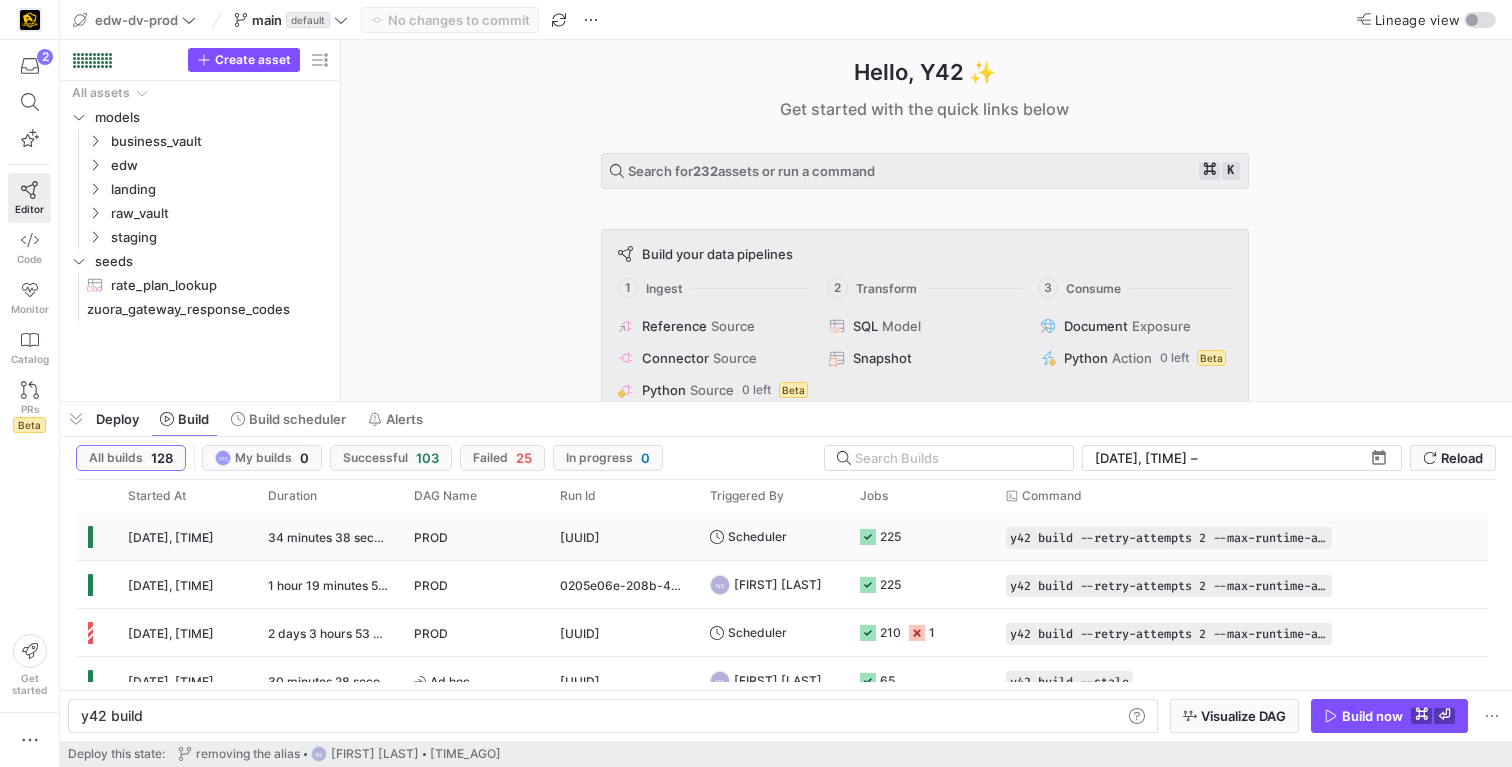 scroll, scrollTop: 121, scrollLeft: 0, axis: vertical 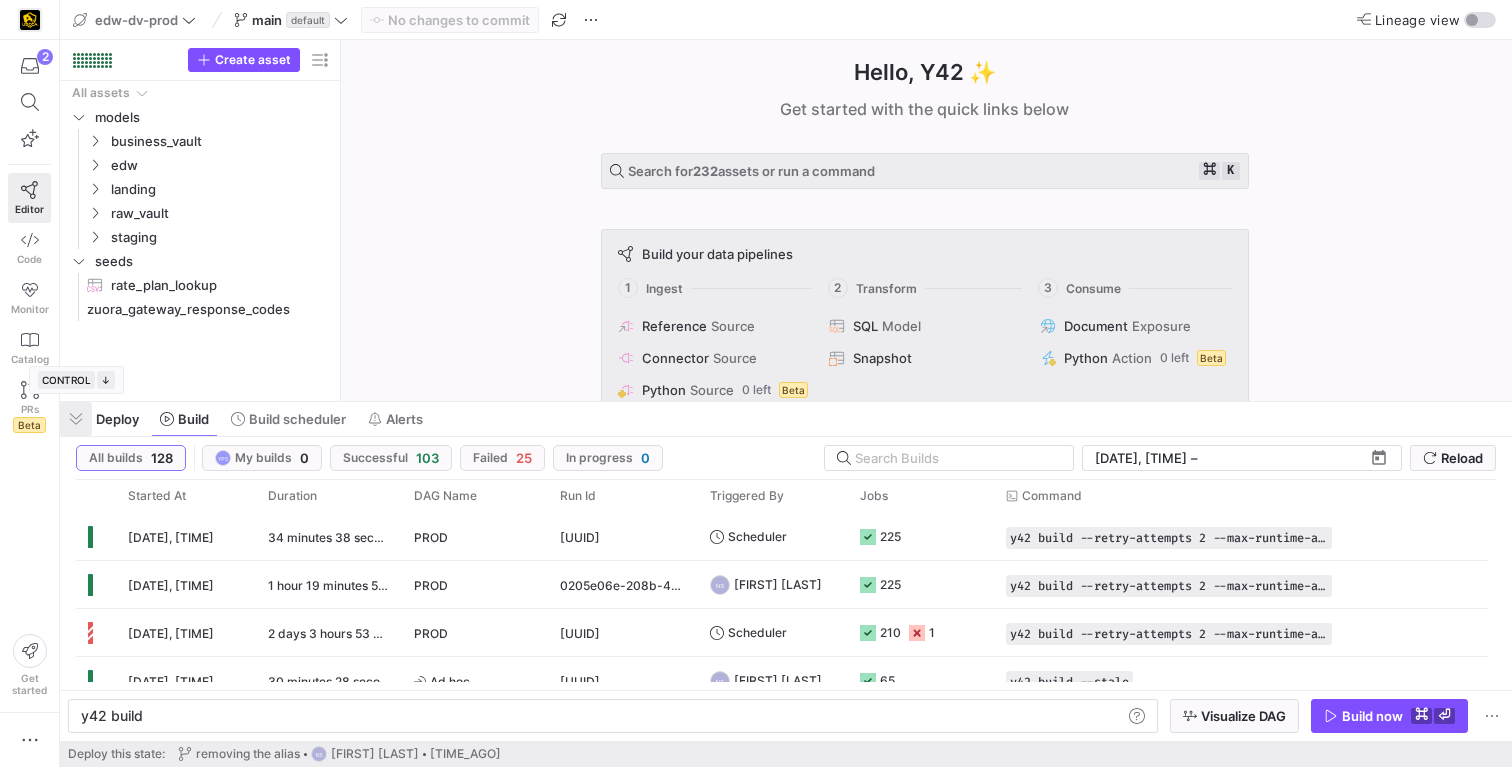 click 